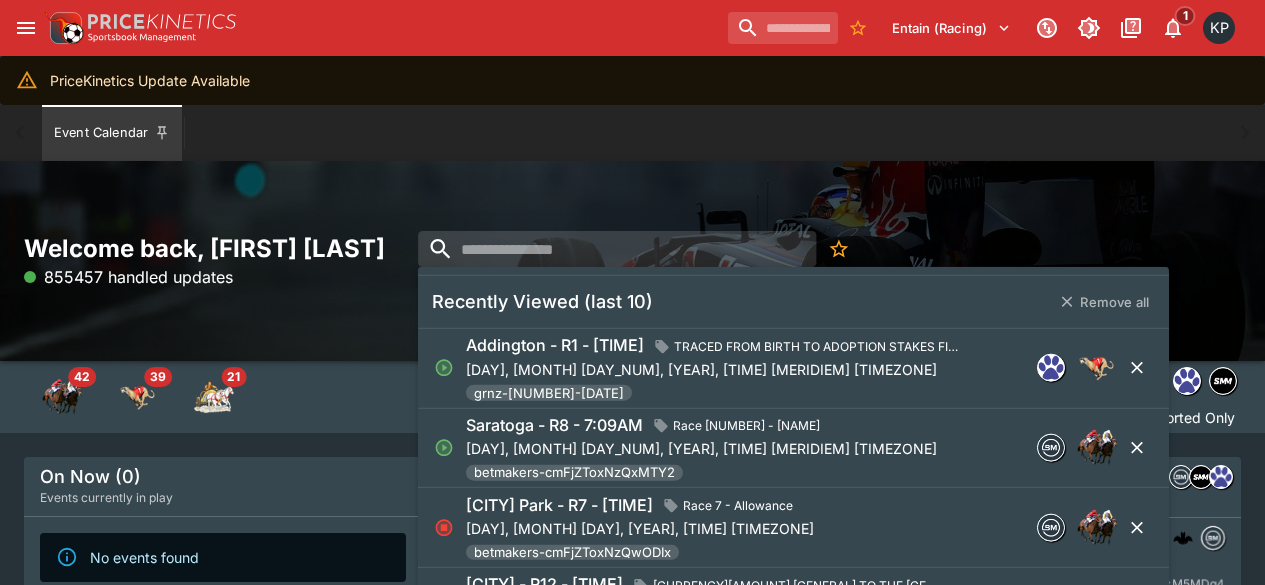 scroll, scrollTop: 0, scrollLeft: 0, axis: both 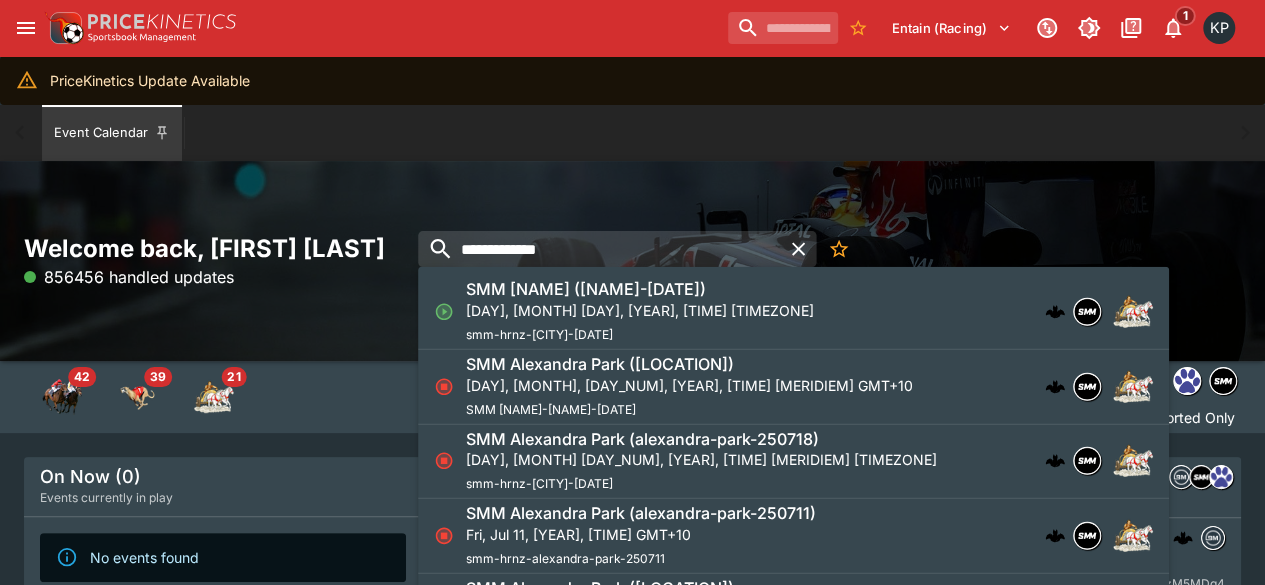 type on "**********" 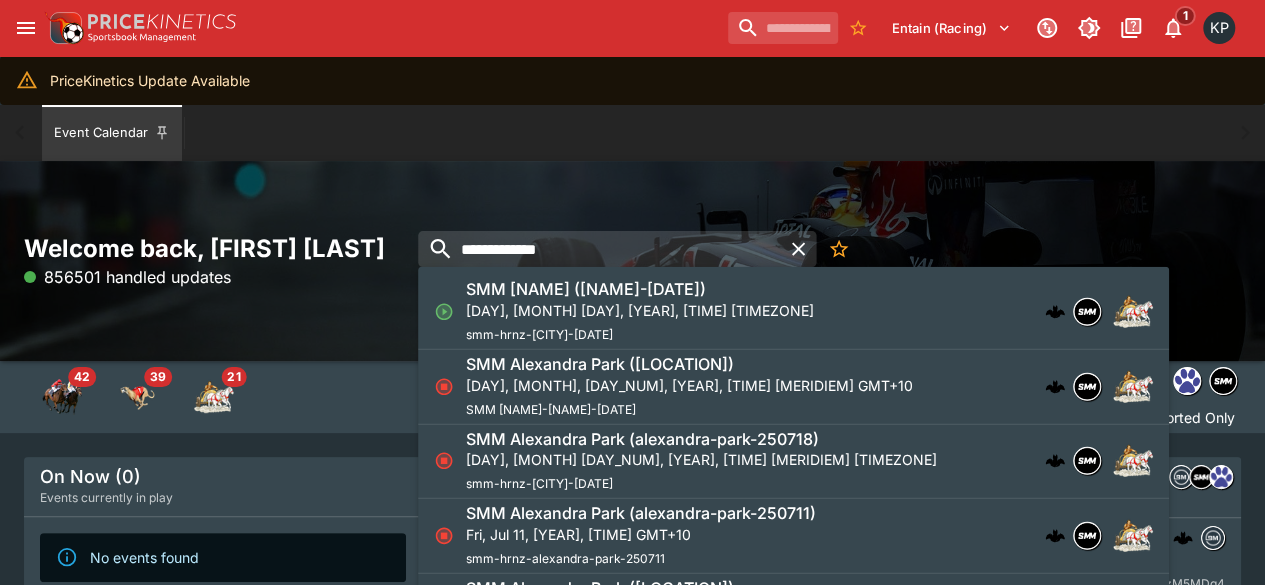 click on "[DAY], [MONTH] [DAY], [YEAR], [TIME] [TIMEZONE]" at bounding box center (640, 309) 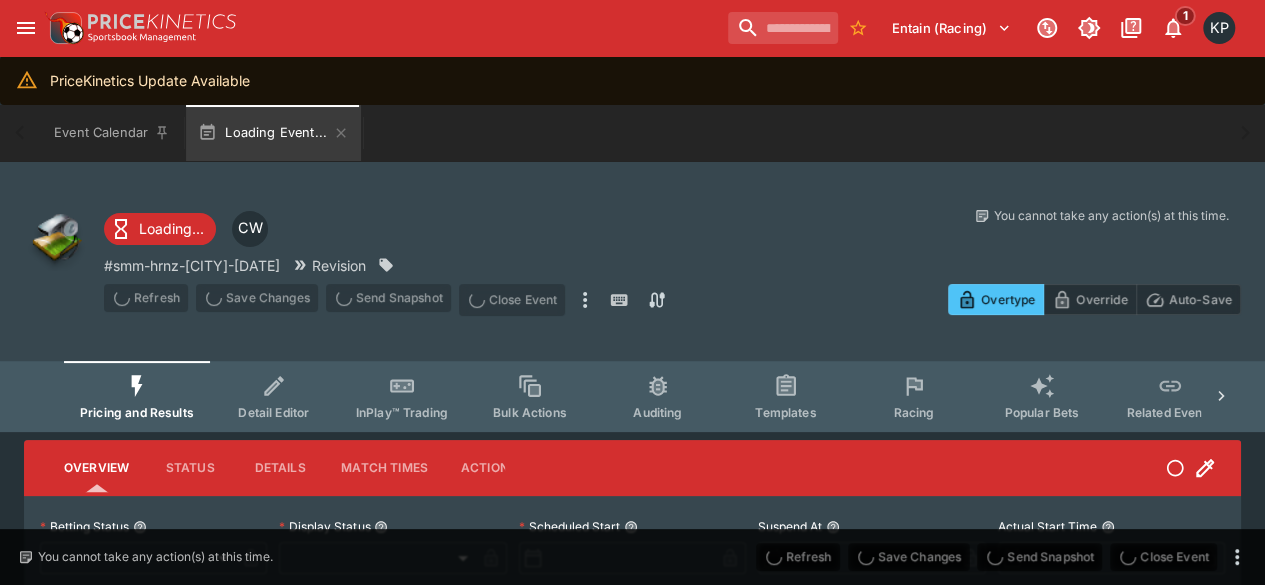 type on "**********" 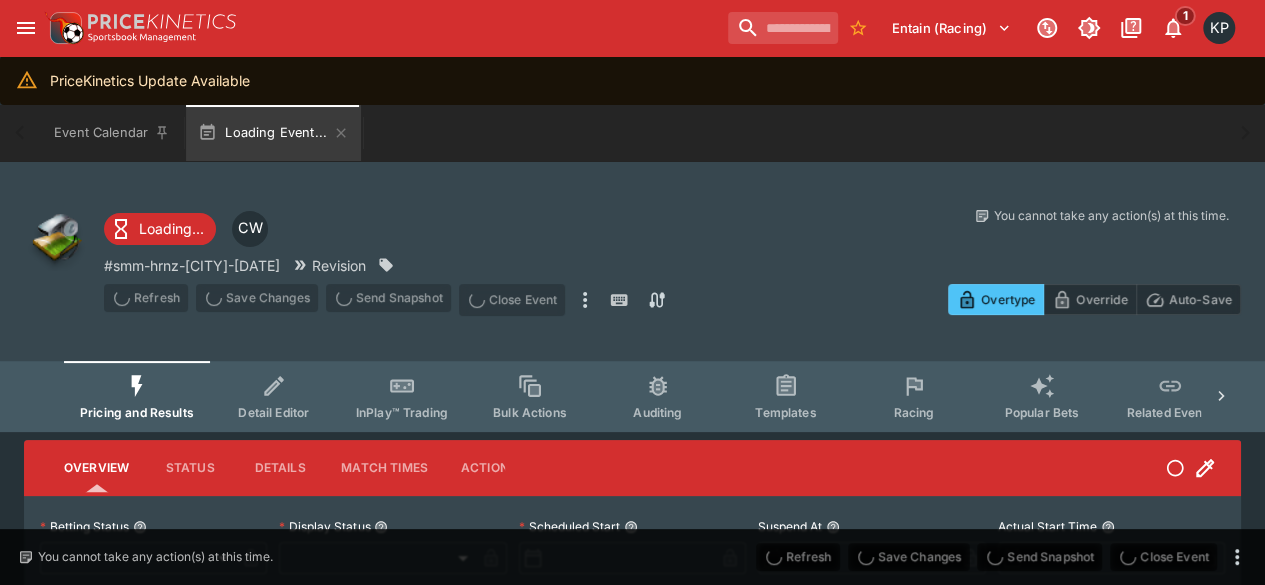 type on "*******" 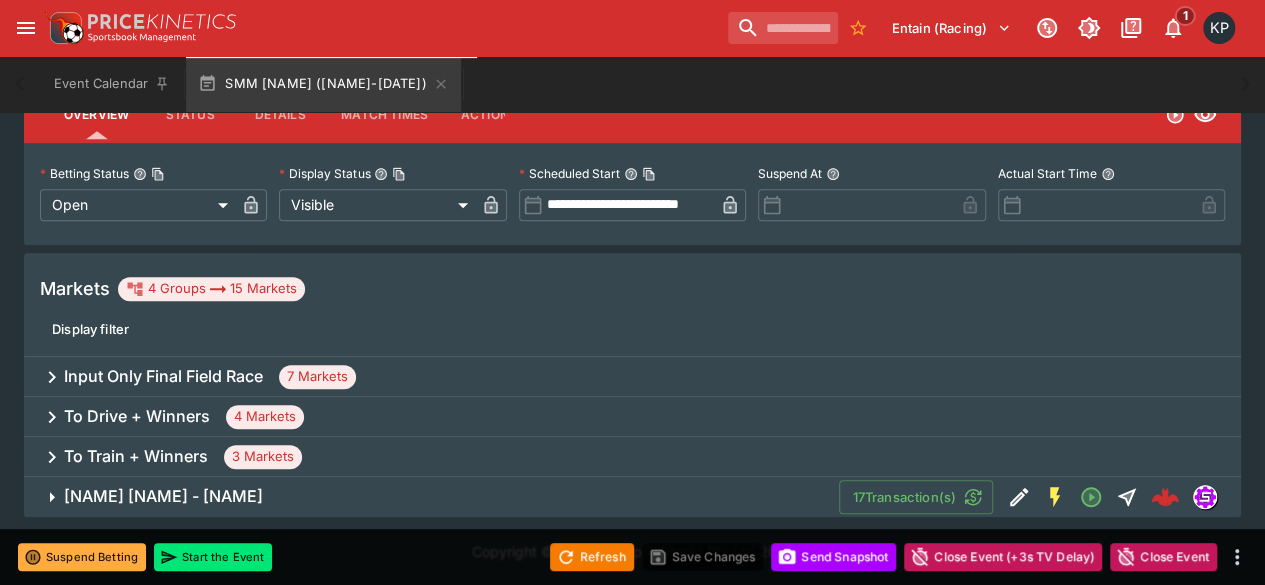 scroll, scrollTop: 0, scrollLeft: 0, axis: both 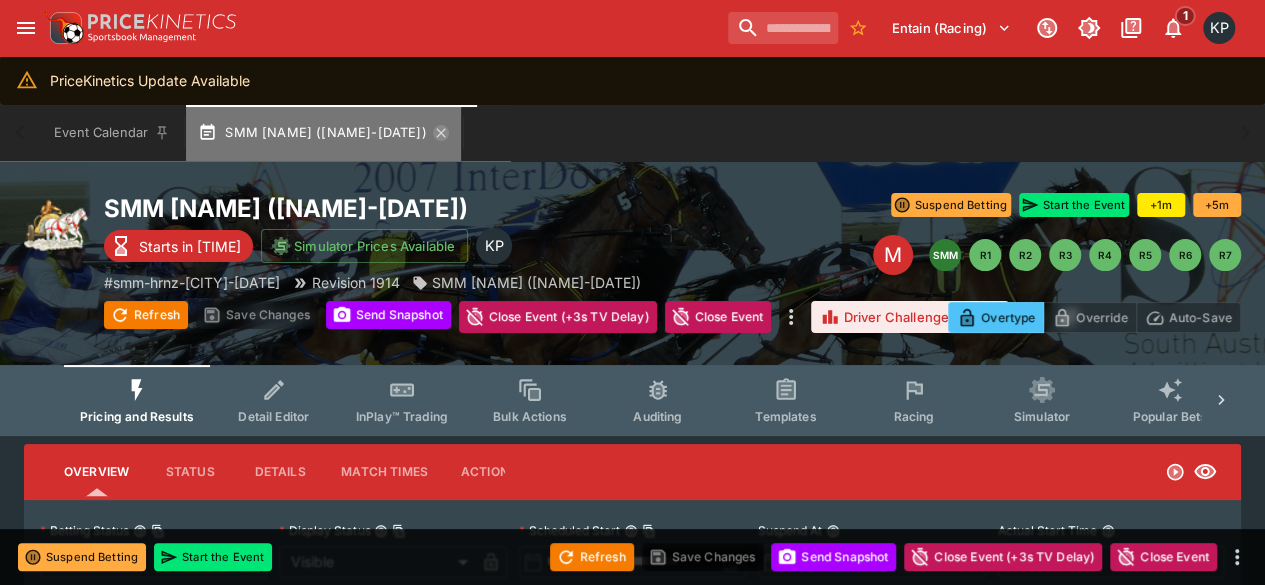 click 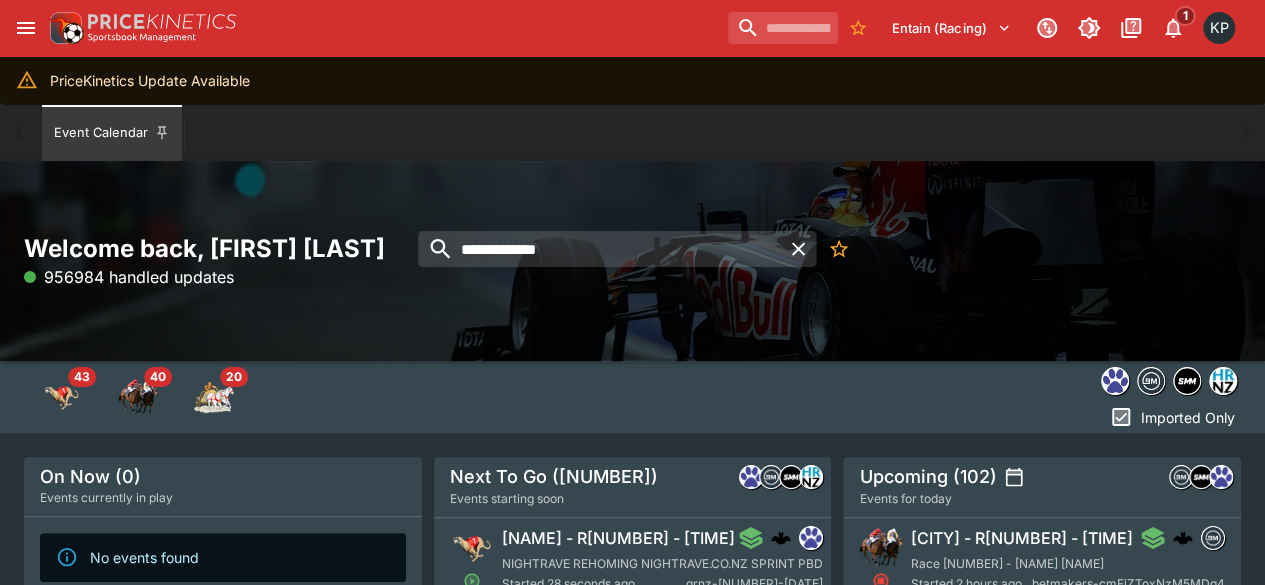 click on "[CITY] - R[NUMBER] - [TIME] Started [TIME] ago grnz-[NUMBER]-[DATE]" at bounding box center (662, 560) 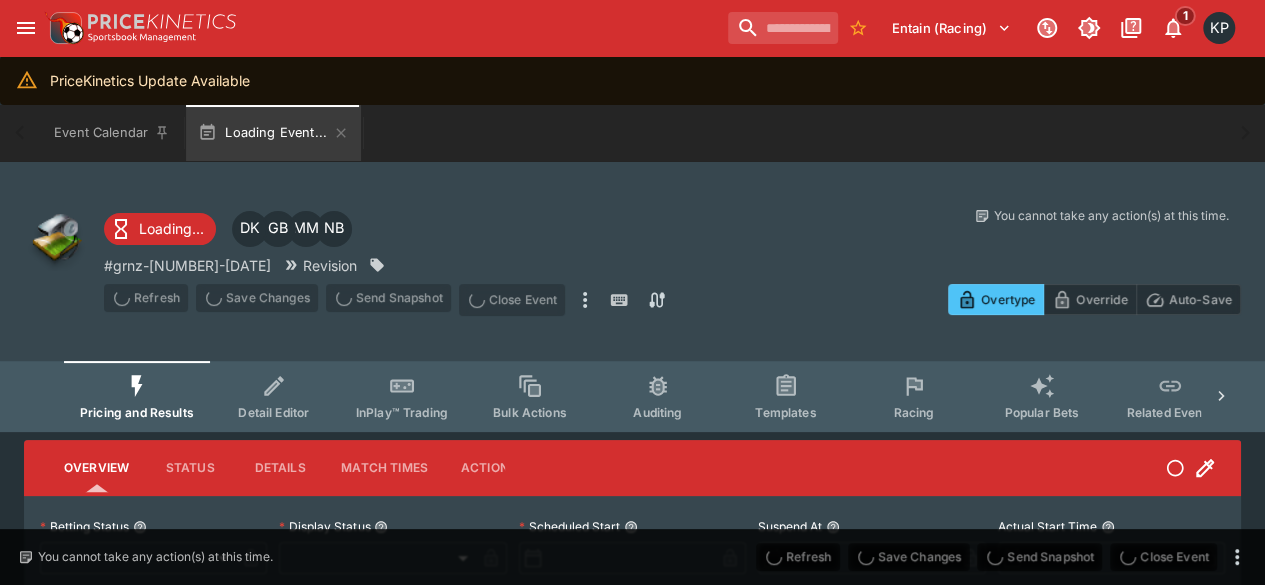 type on "**********" 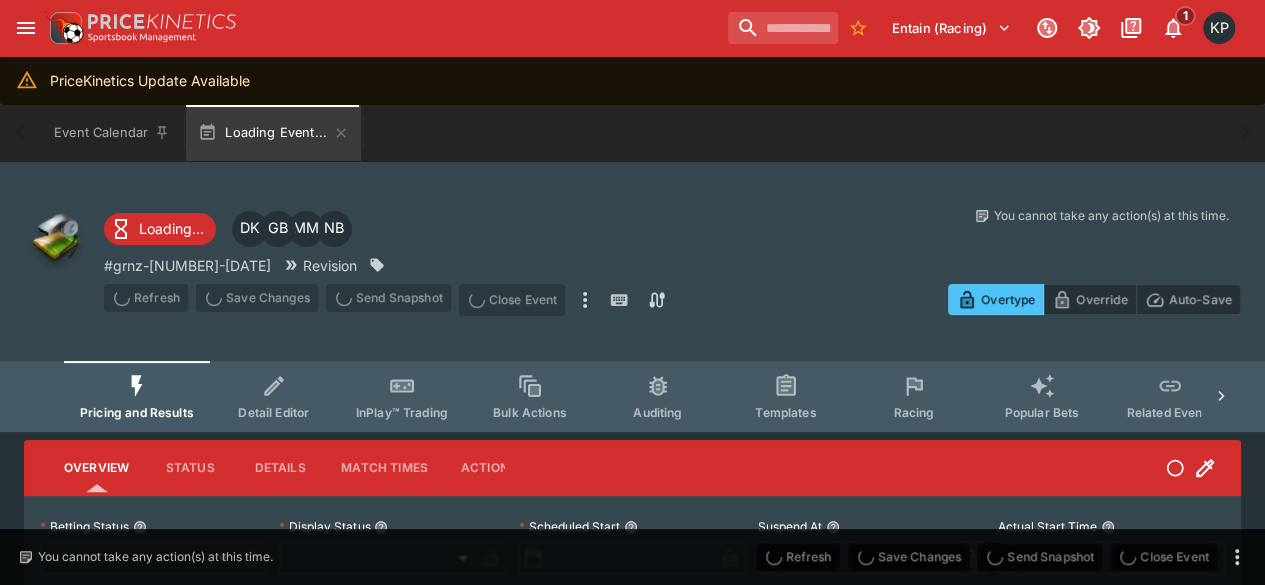 type on "*******" 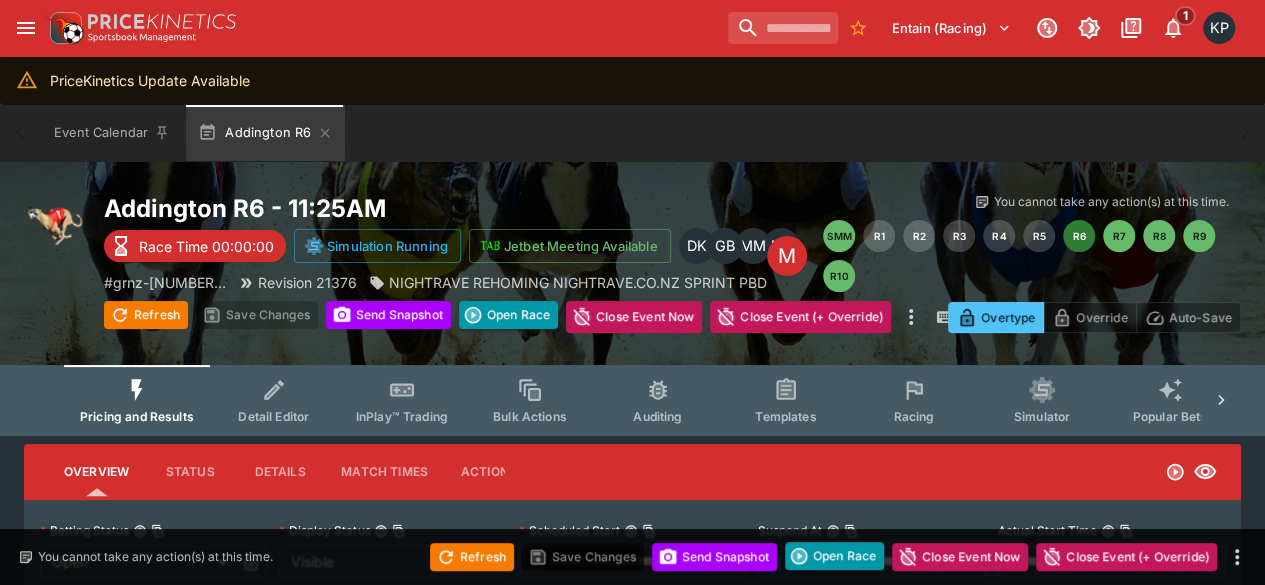 type on "**********" 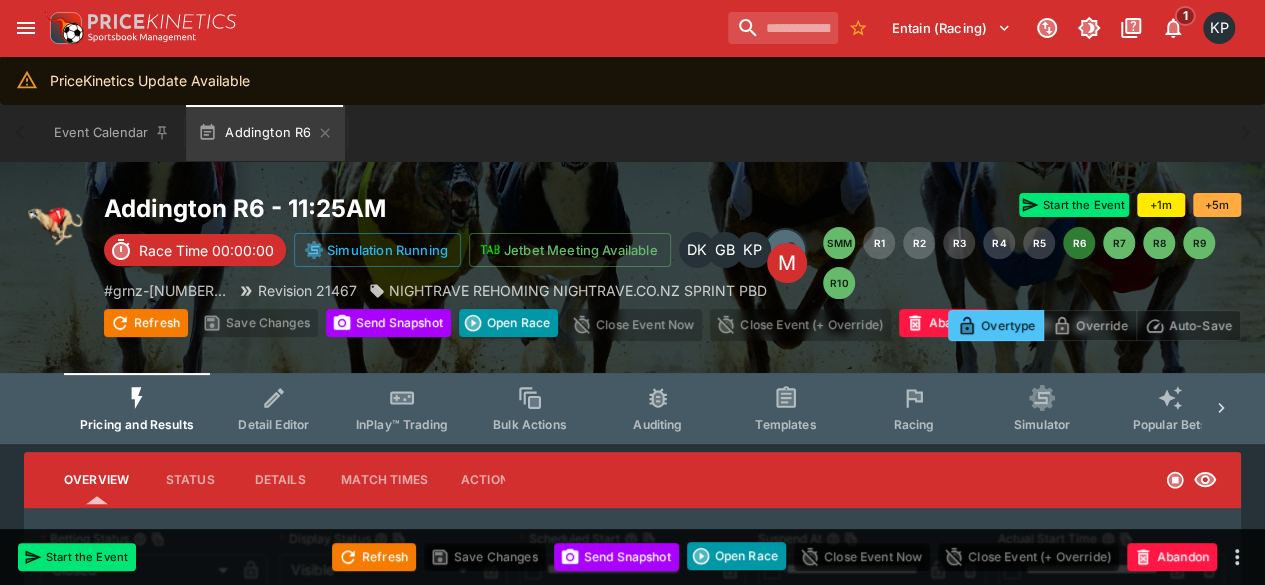 type on "**********" 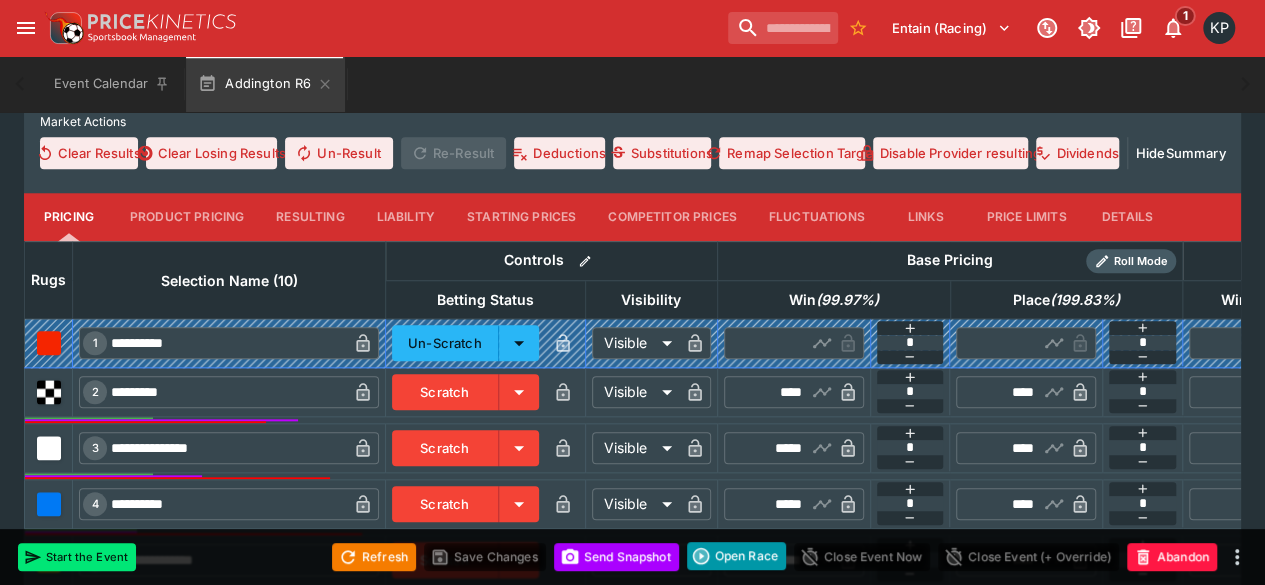 scroll, scrollTop: 876, scrollLeft: 0, axis: vertical 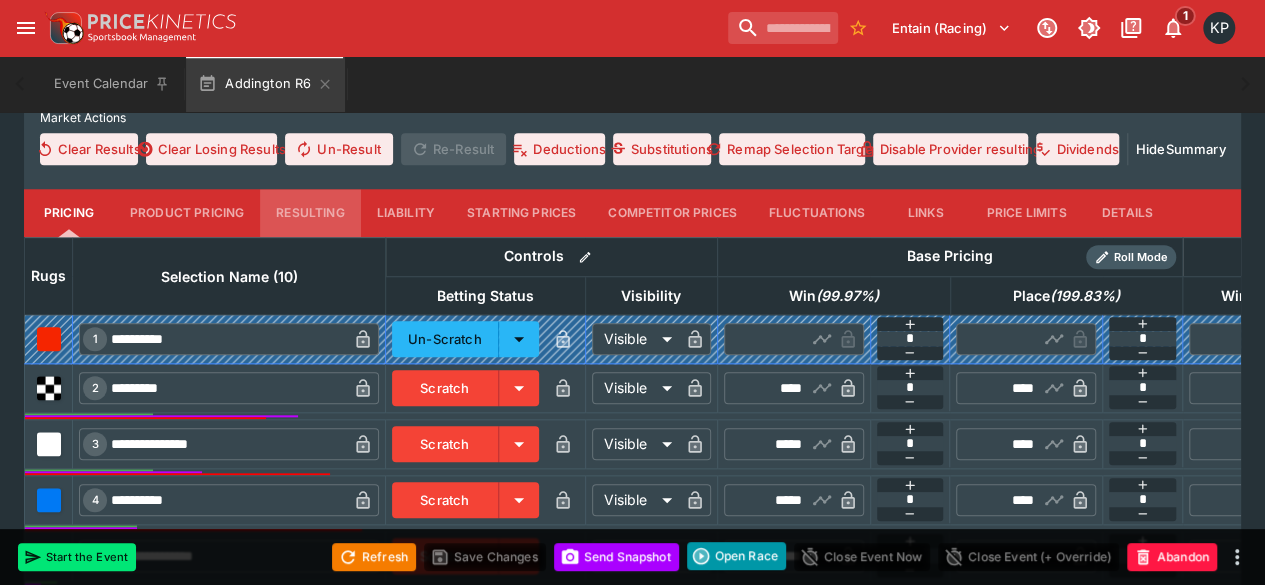 click on "Resulting" at bounding box center [310, 213] 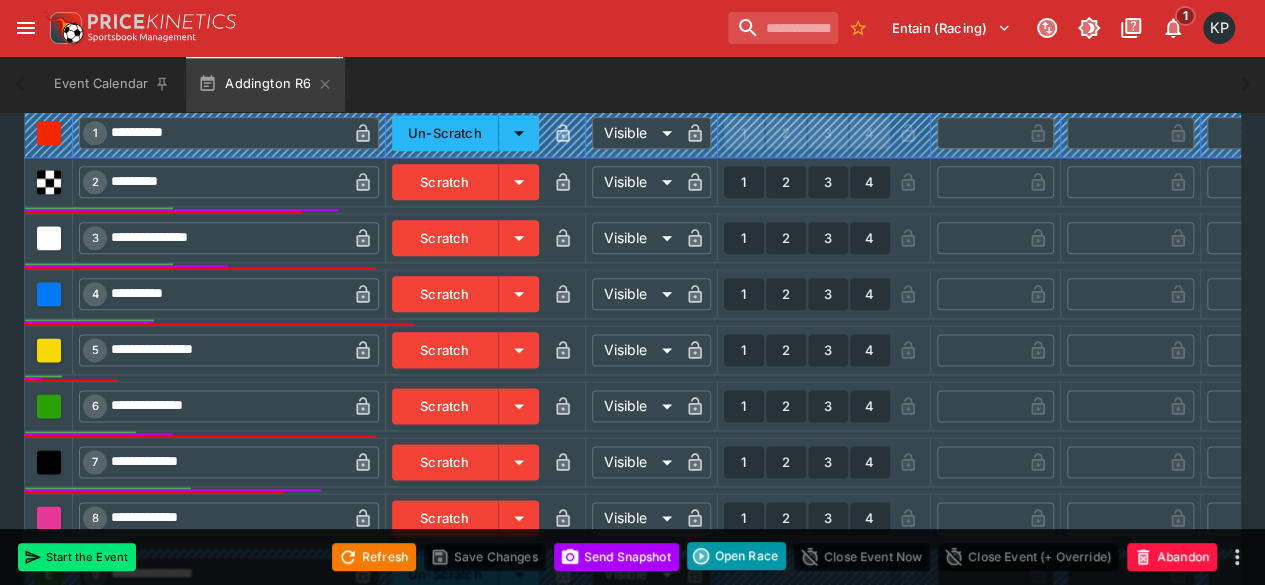 scroll, scrollTop: 1115, scrollLeft: 0, axis: vertical 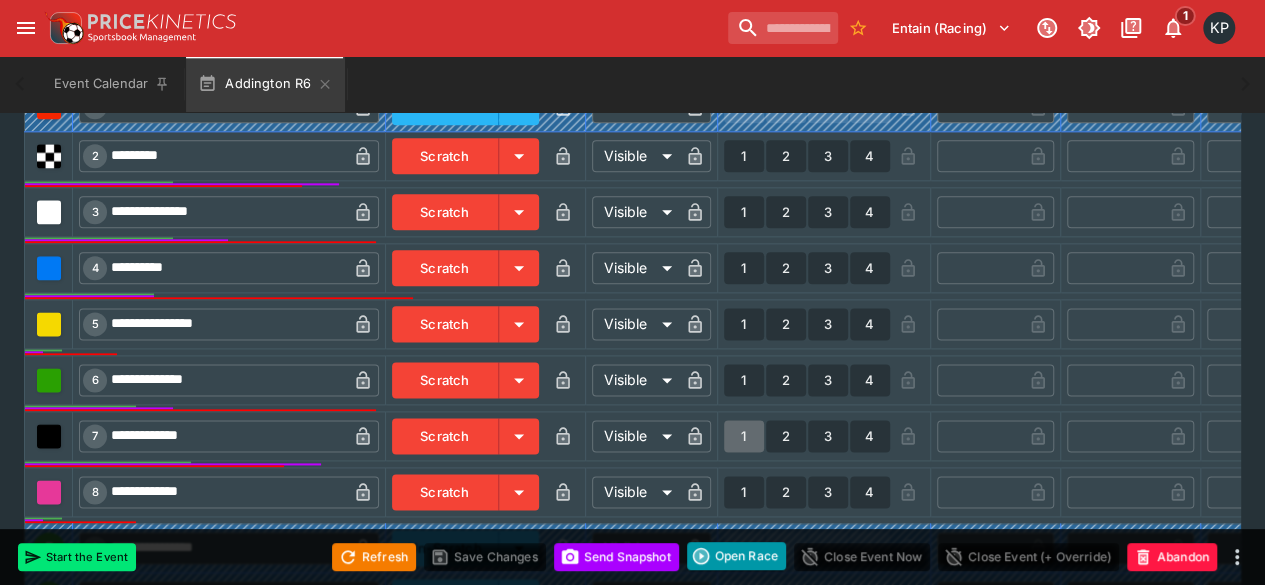 click on "1" at bounding box center [744, 436] 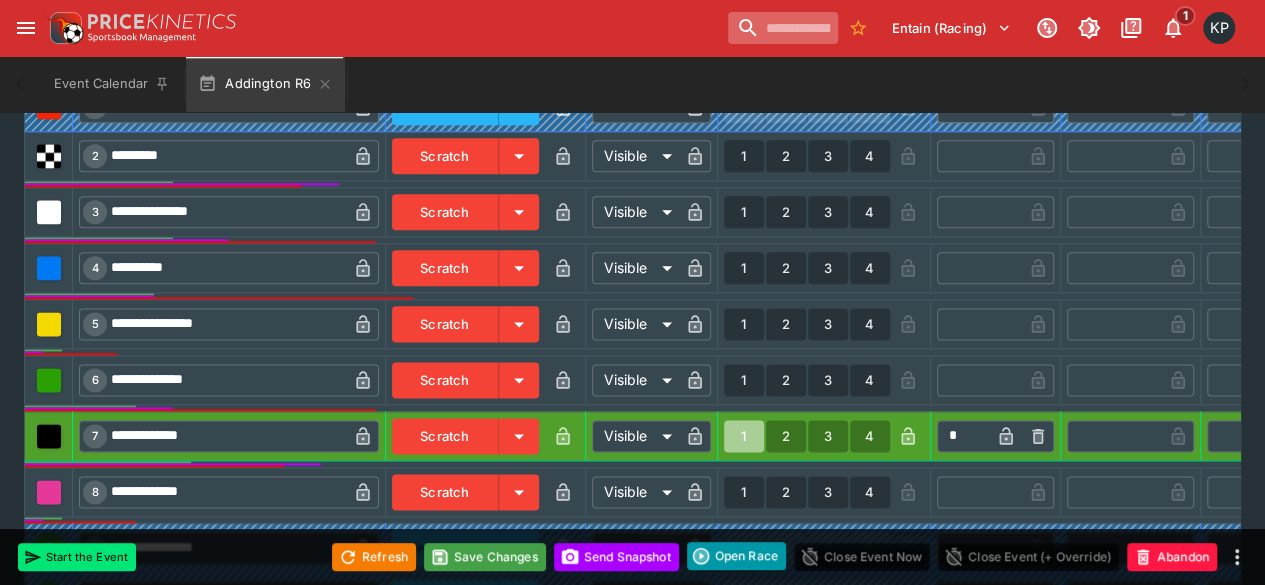 type on "*" 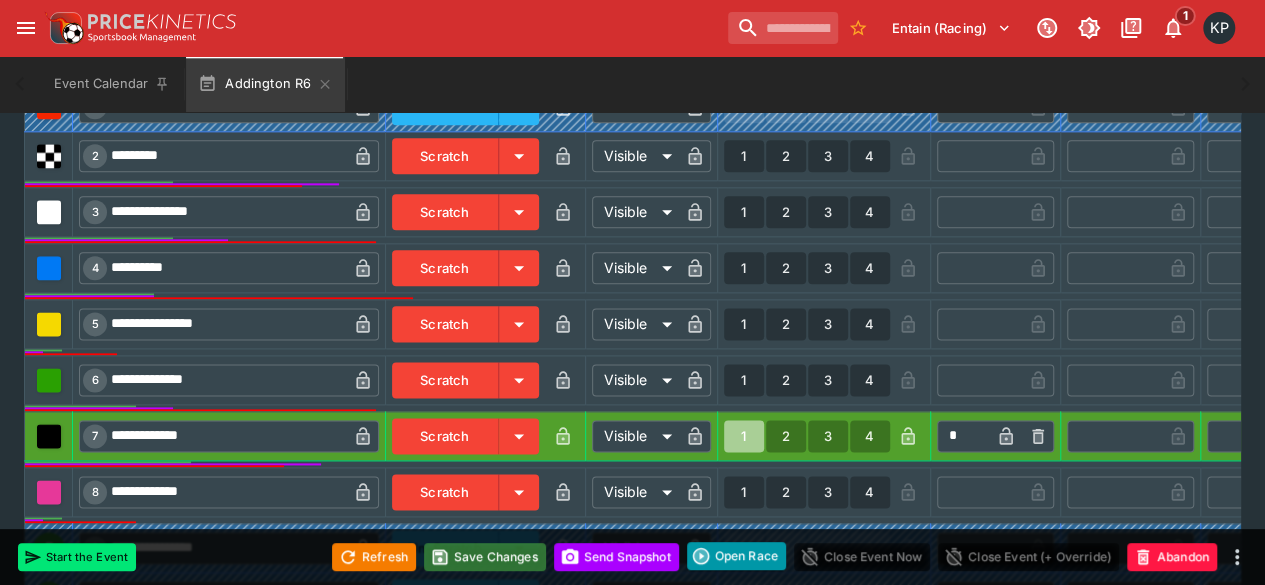 click on "Save Changes" at bounding box center (485, 557) 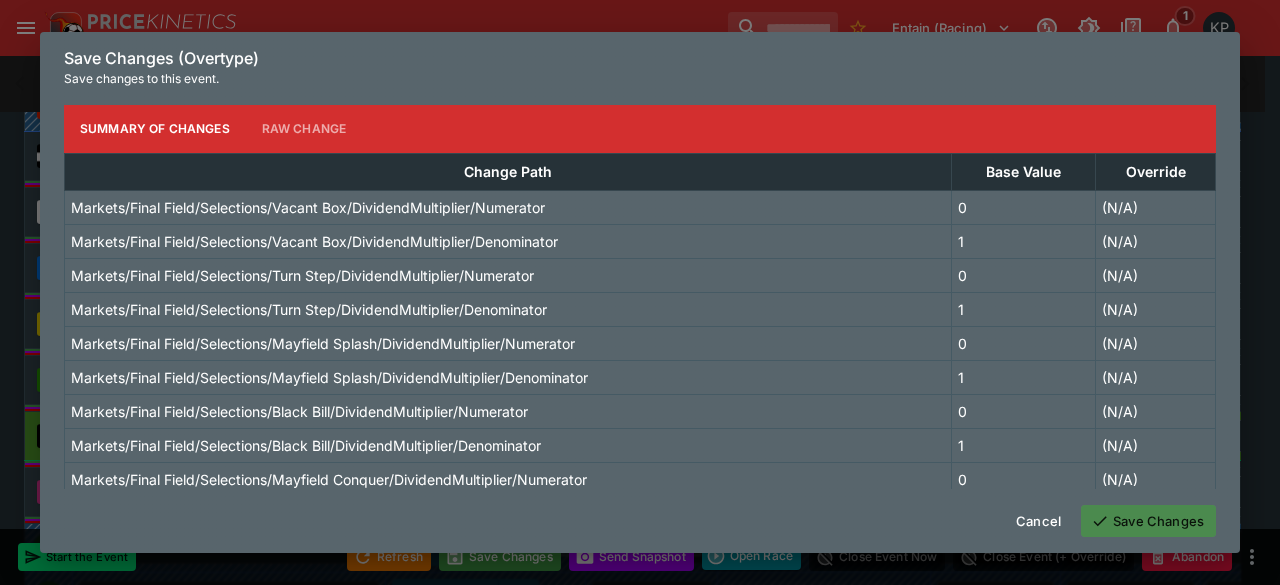 click on "Save Changes" at bounding box center [1148, 521] 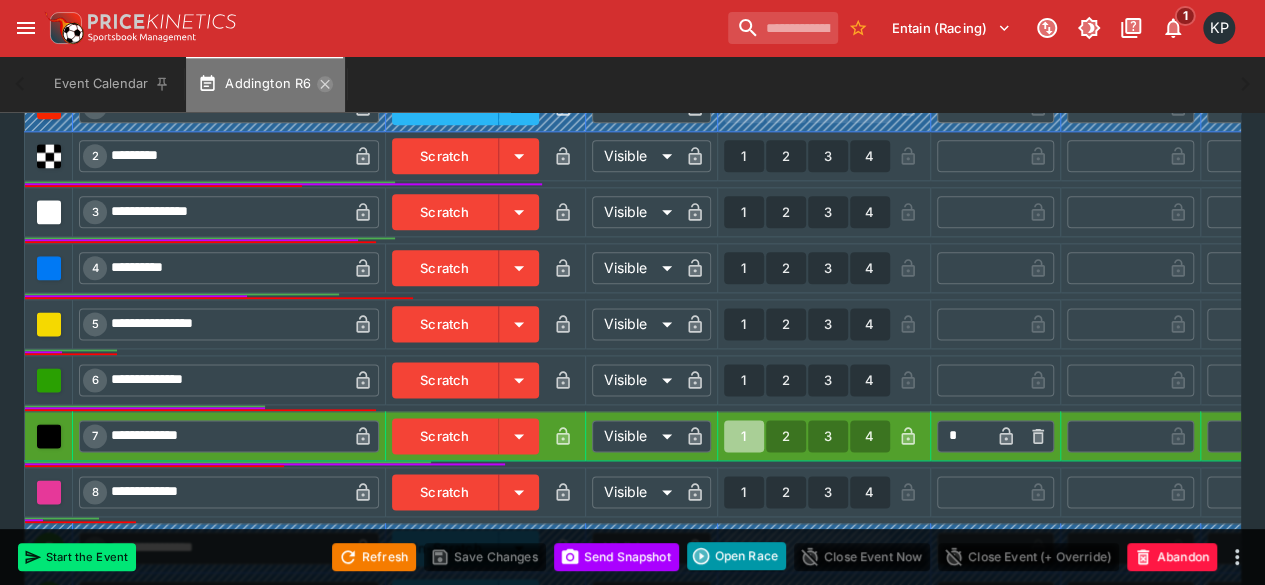 click 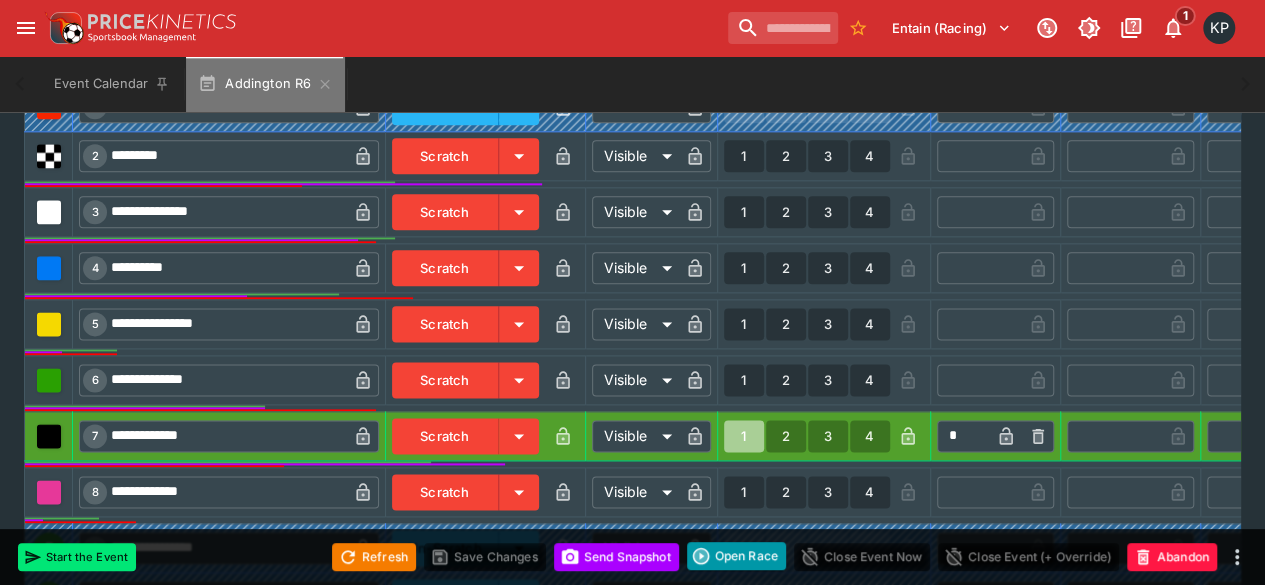 scroll, scrollTop: 0, scrollLeft: 0, axis: both 